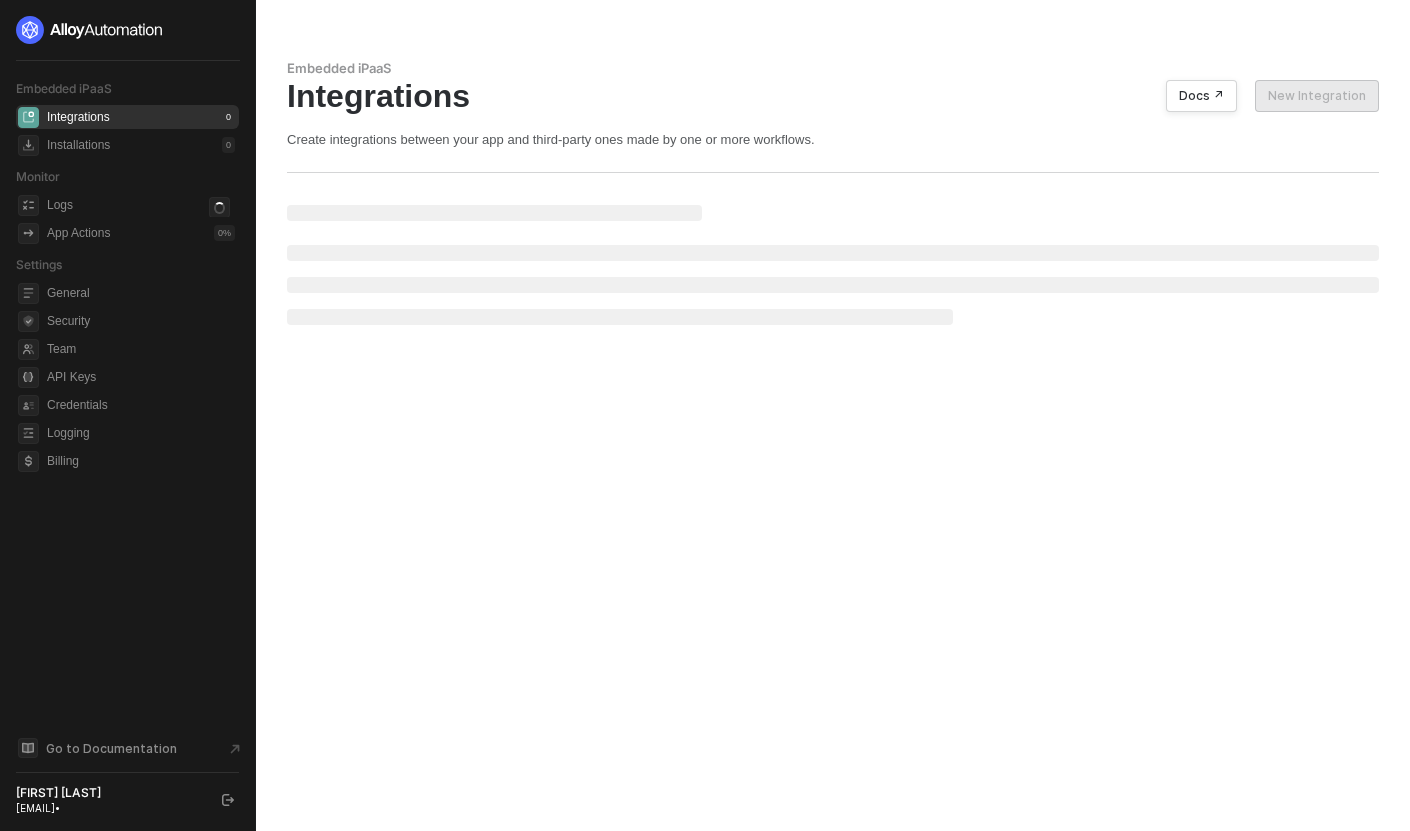 scroll, scrollTop: 0, scrollLeft: 0, axis: both 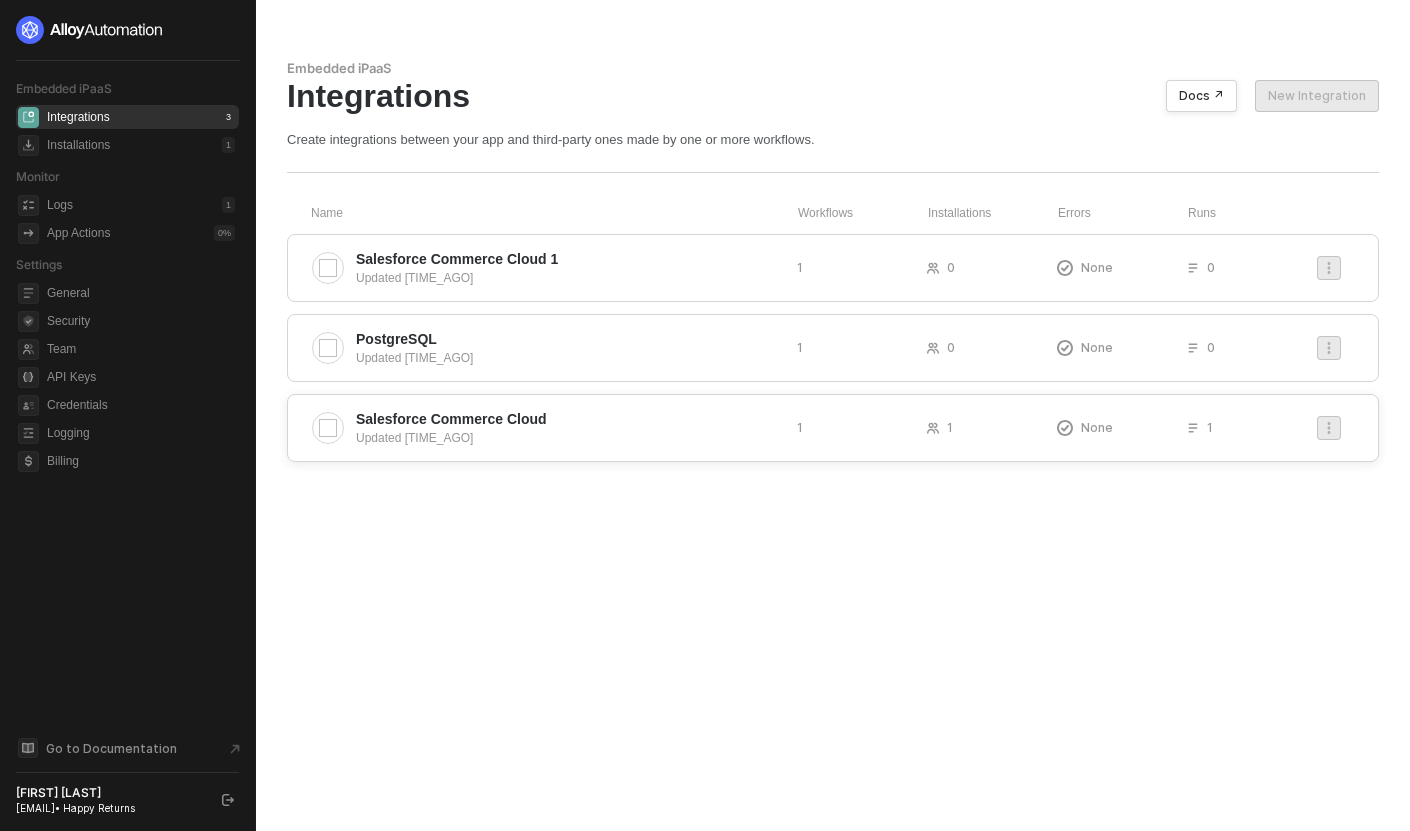 click on "Updated [TIME_AGO]" at bounding box center (568, 438) 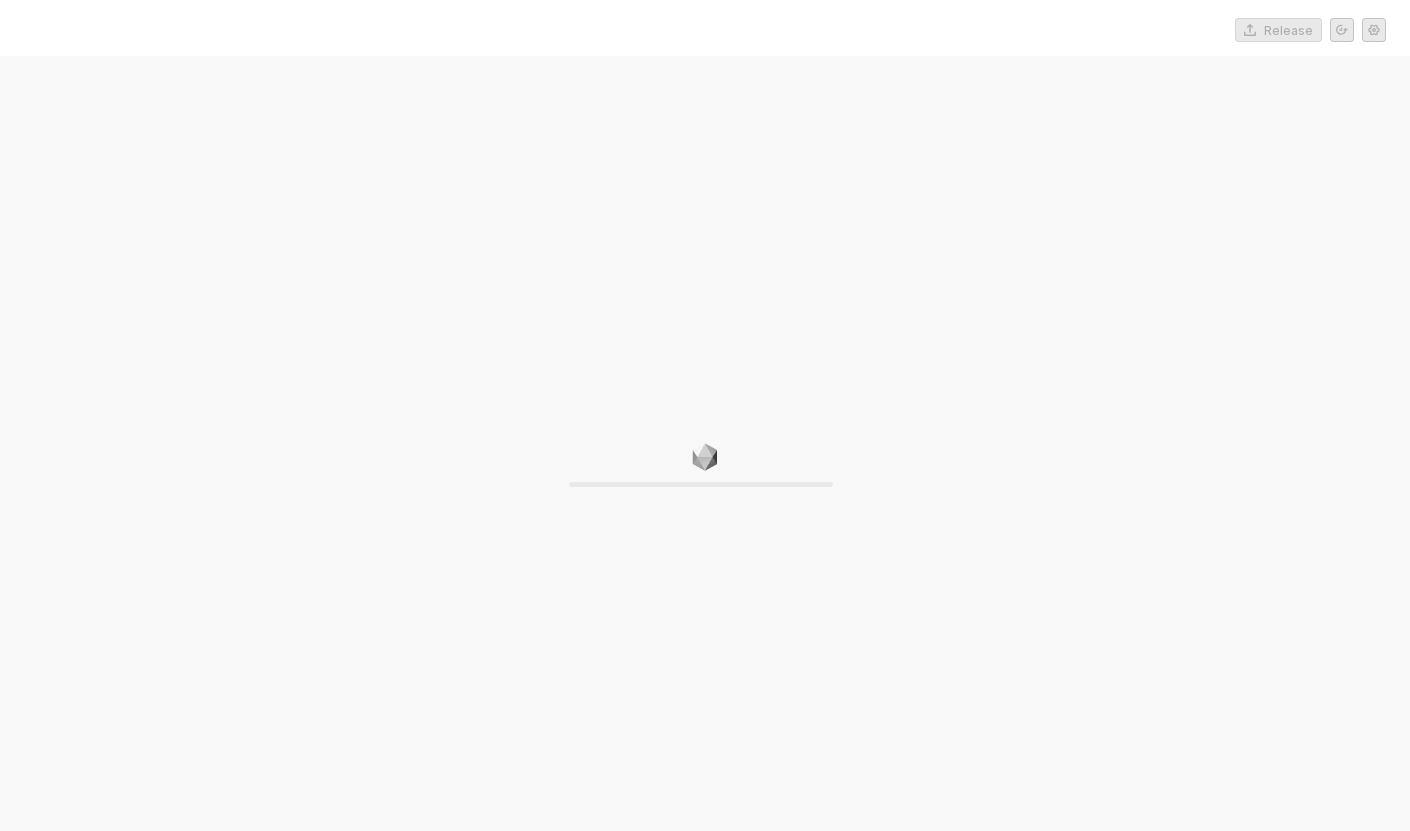 scroll, scrollTop: 0, scrollLeft: 0, axis: both 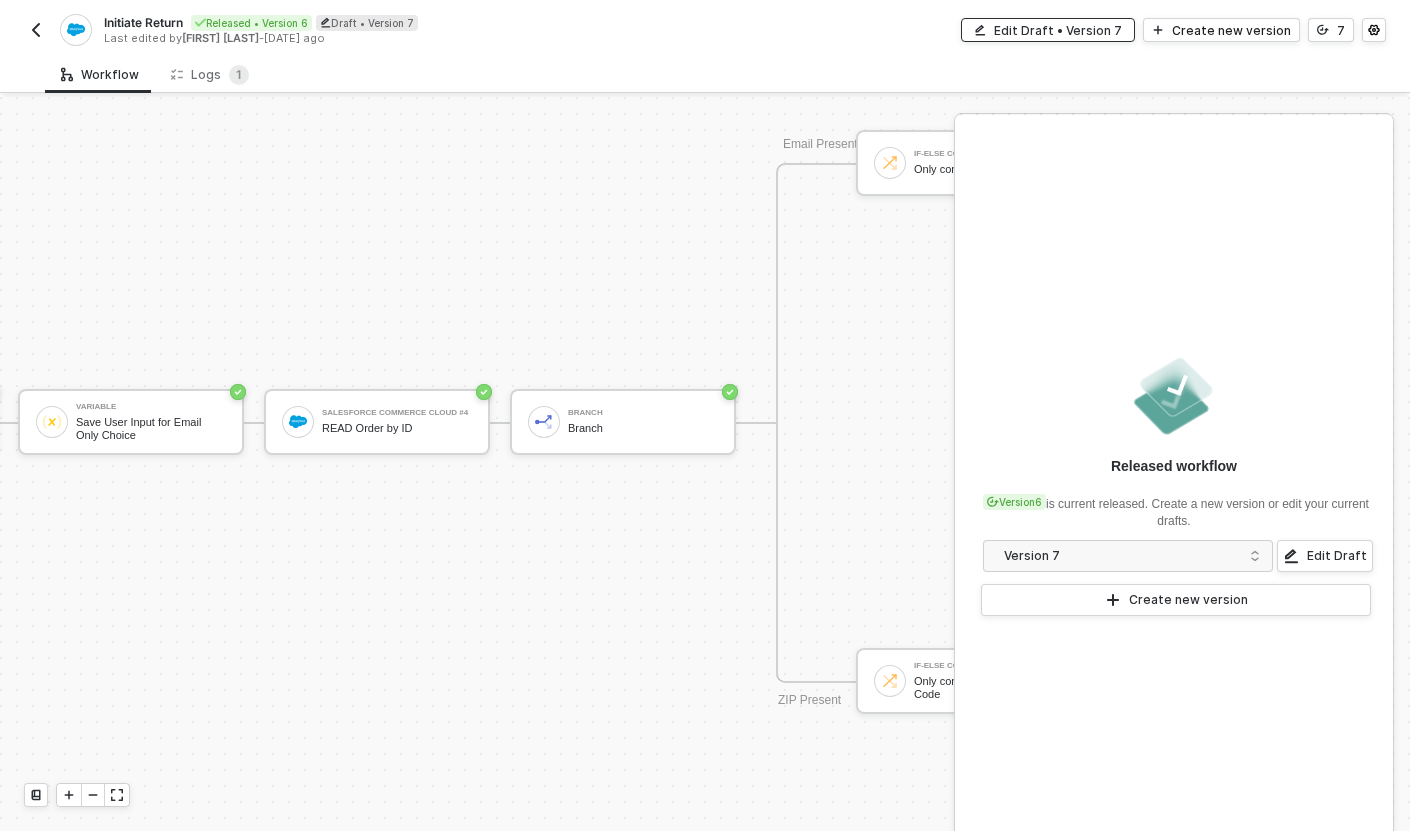 click on "Edit Draft • Version 7" at bounding box center [1058, 30] 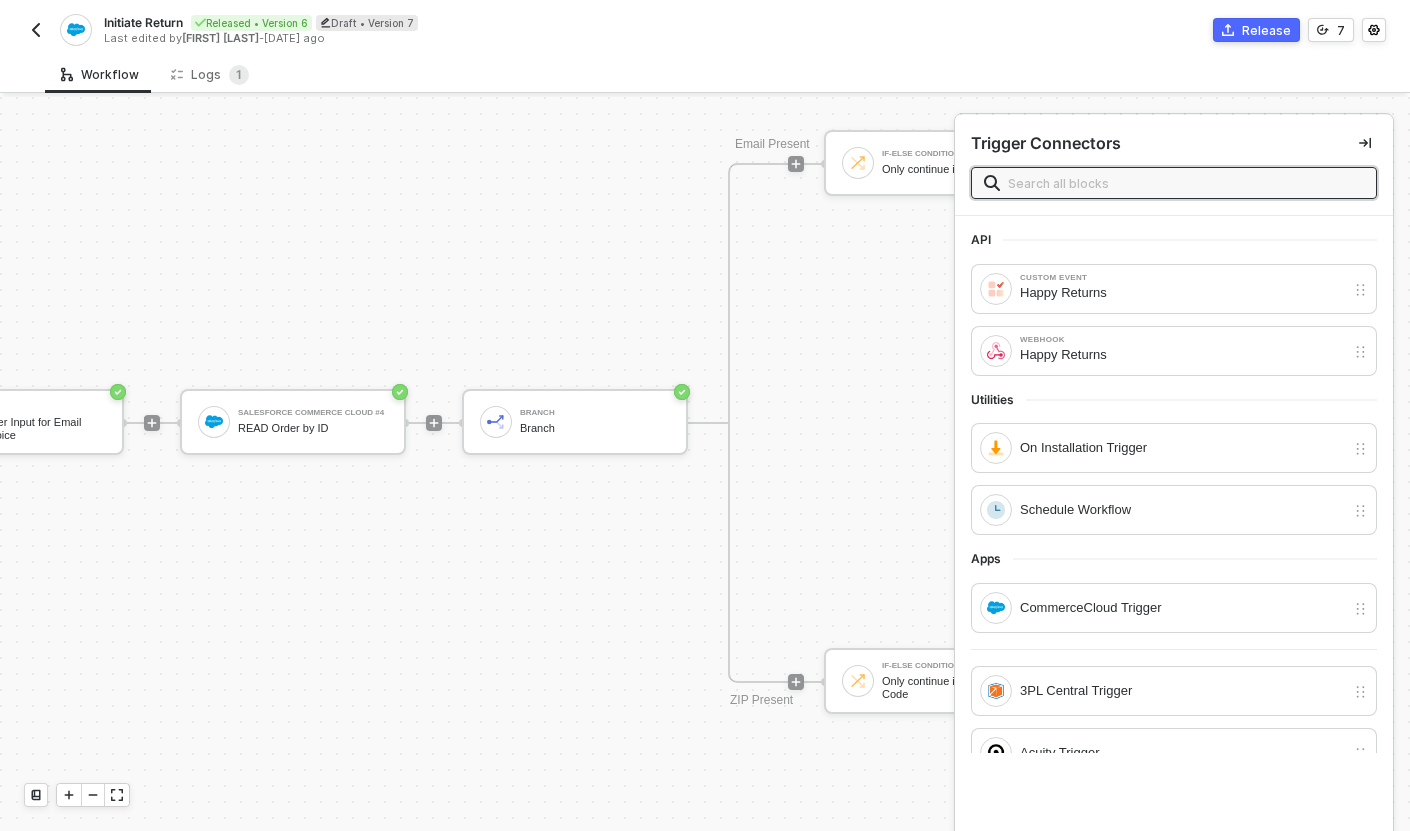 scroll, scrollTop: 1090, scrollLeft: 0, axis: vertical 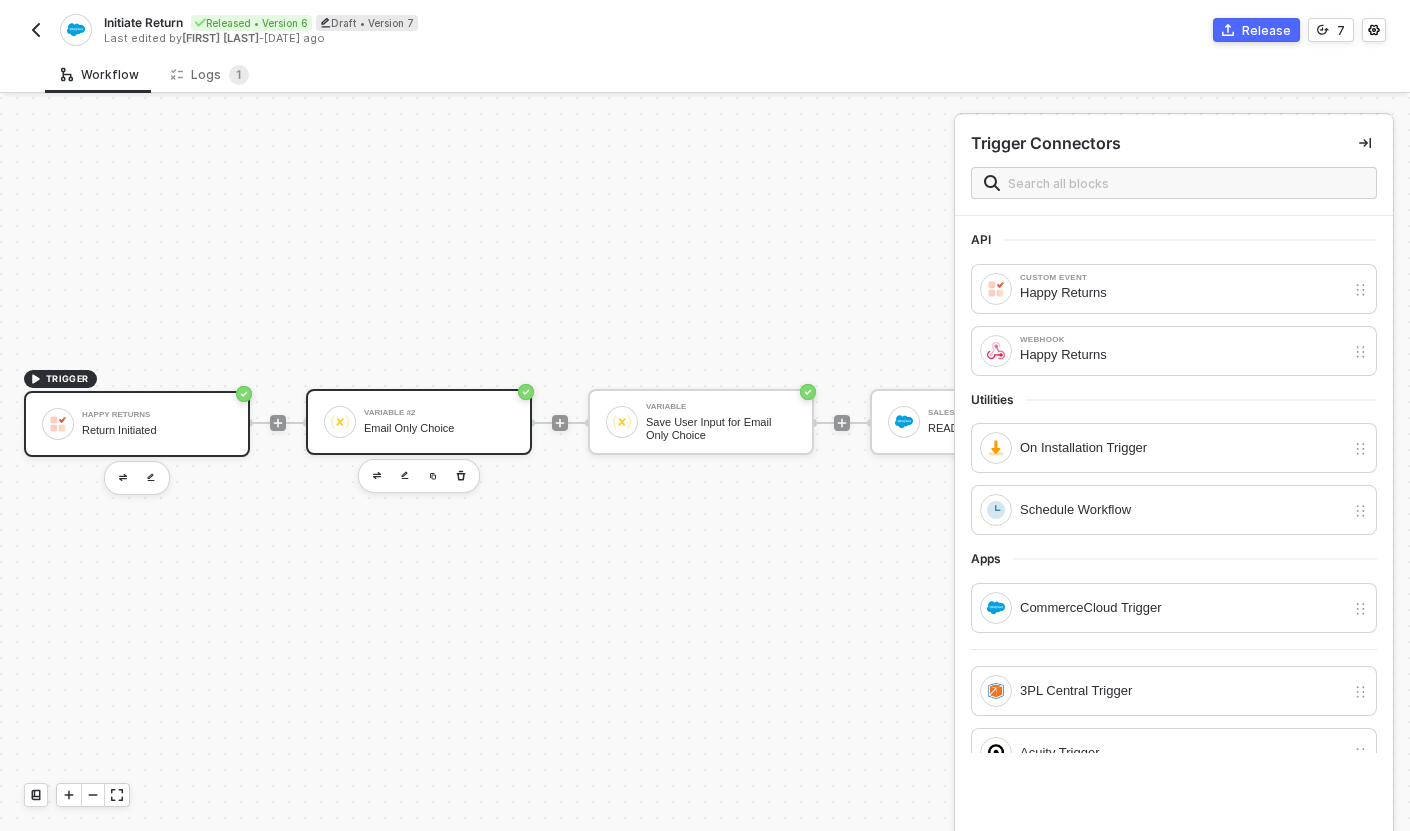 click on "Variable #2 Email Only Choice" at bounding box center (419, 422) 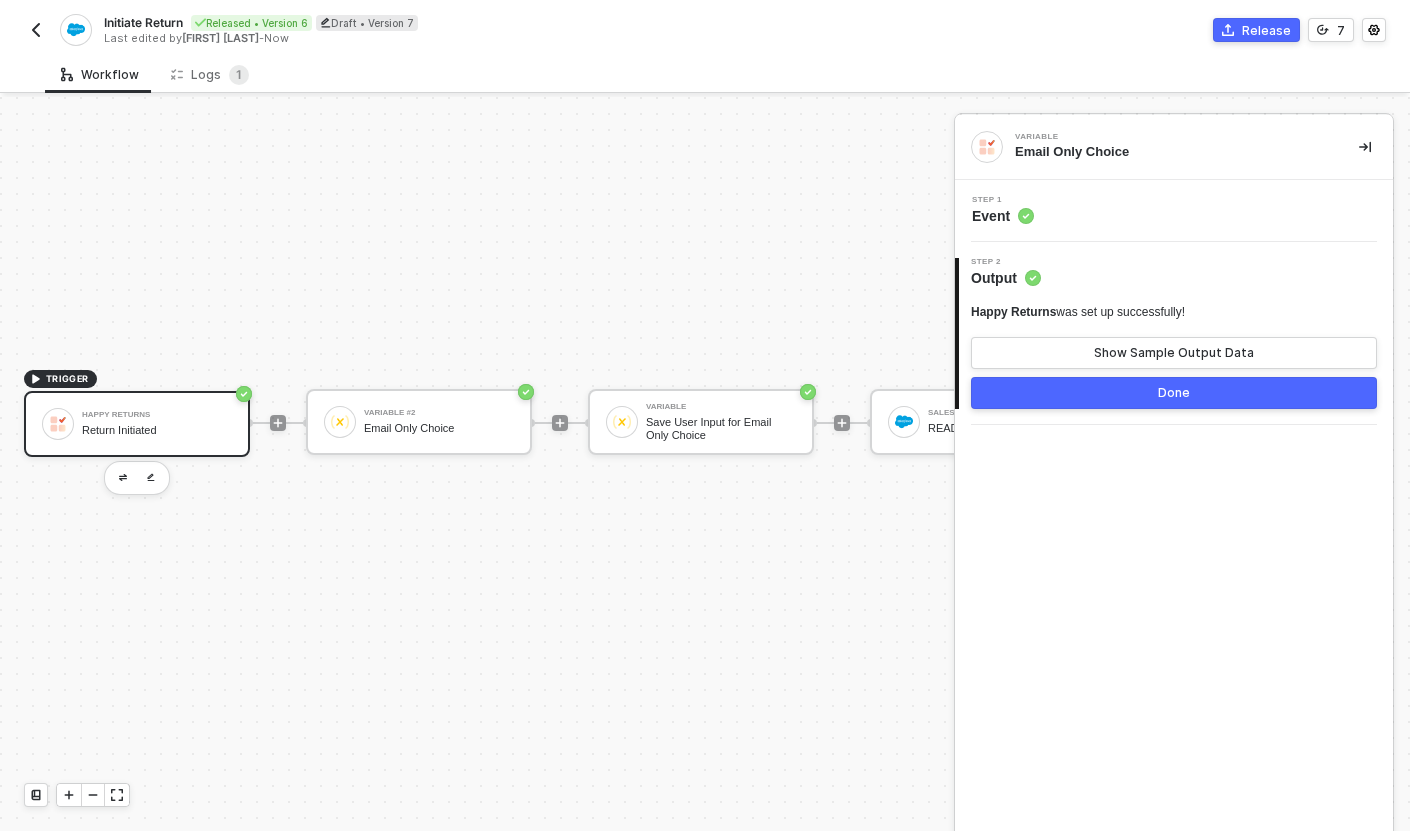 click on "TRIGGER Happy Returns Return Initiated Variable #2 Email Only Choice Variable Save User Input for Email Only Choice Salesforce Commerce Cloud #4 READ Order by ID Branch Branch Email Present If-Else Conditions Only continue if Email = Email TRUE FALSE Stop Workflow Stop Workflow ZIP Present If-Else Conditions #2 Only continue if Zip = Postal Code TRUE FALSE Stop Workflow #2 Stop Workflow Salesforce Commerce Cloud #3 READ All Products Custom Code #3 Set 'mailOnly' Value Custom Code Enrich Order Payload with Image URL Custom Code #2 Build Purchase Payload Stream Data Stream Data" at bounding box center (1902, 422) 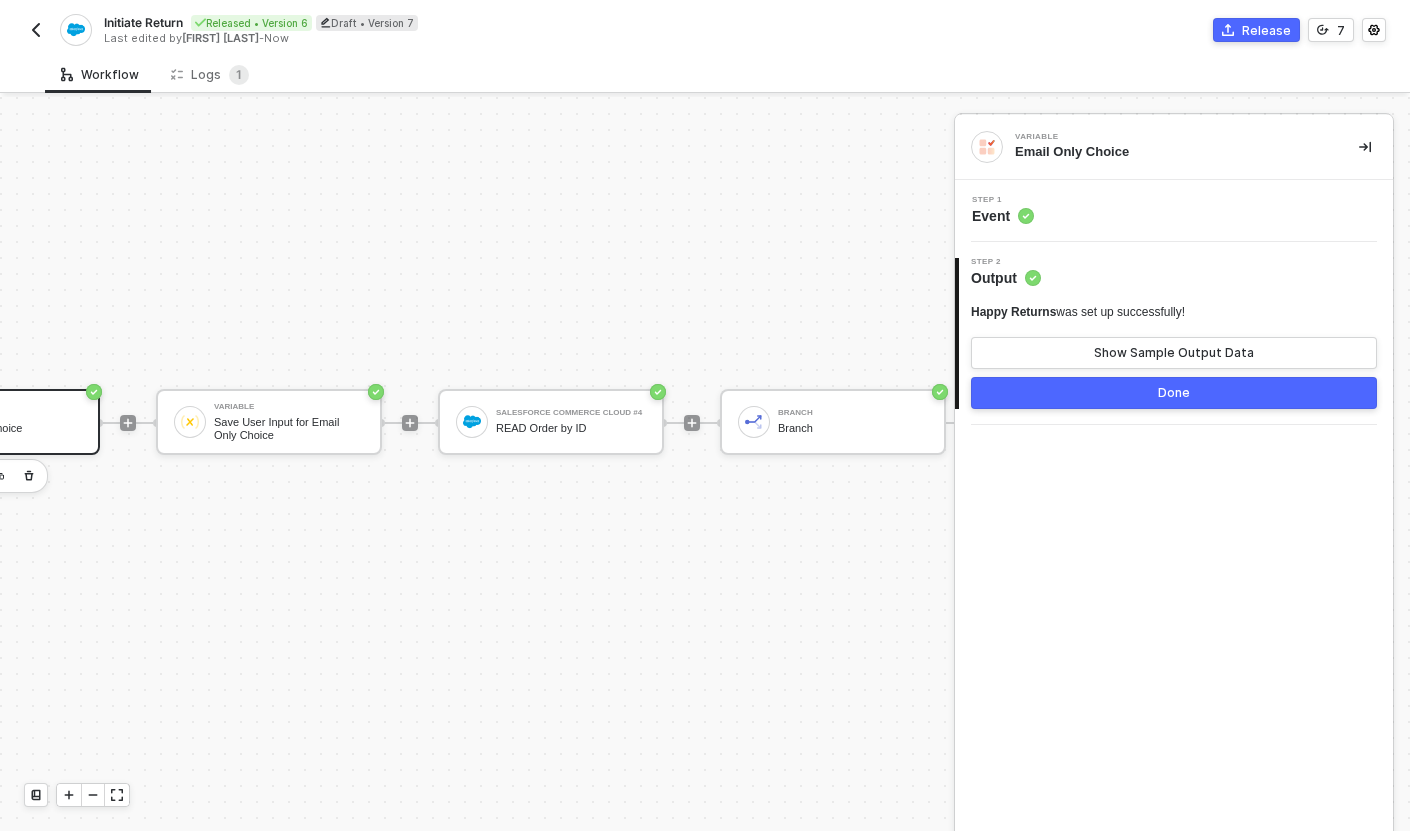 scroll, scrollTop: 1090, scrollLeft: 0, axis: vertical 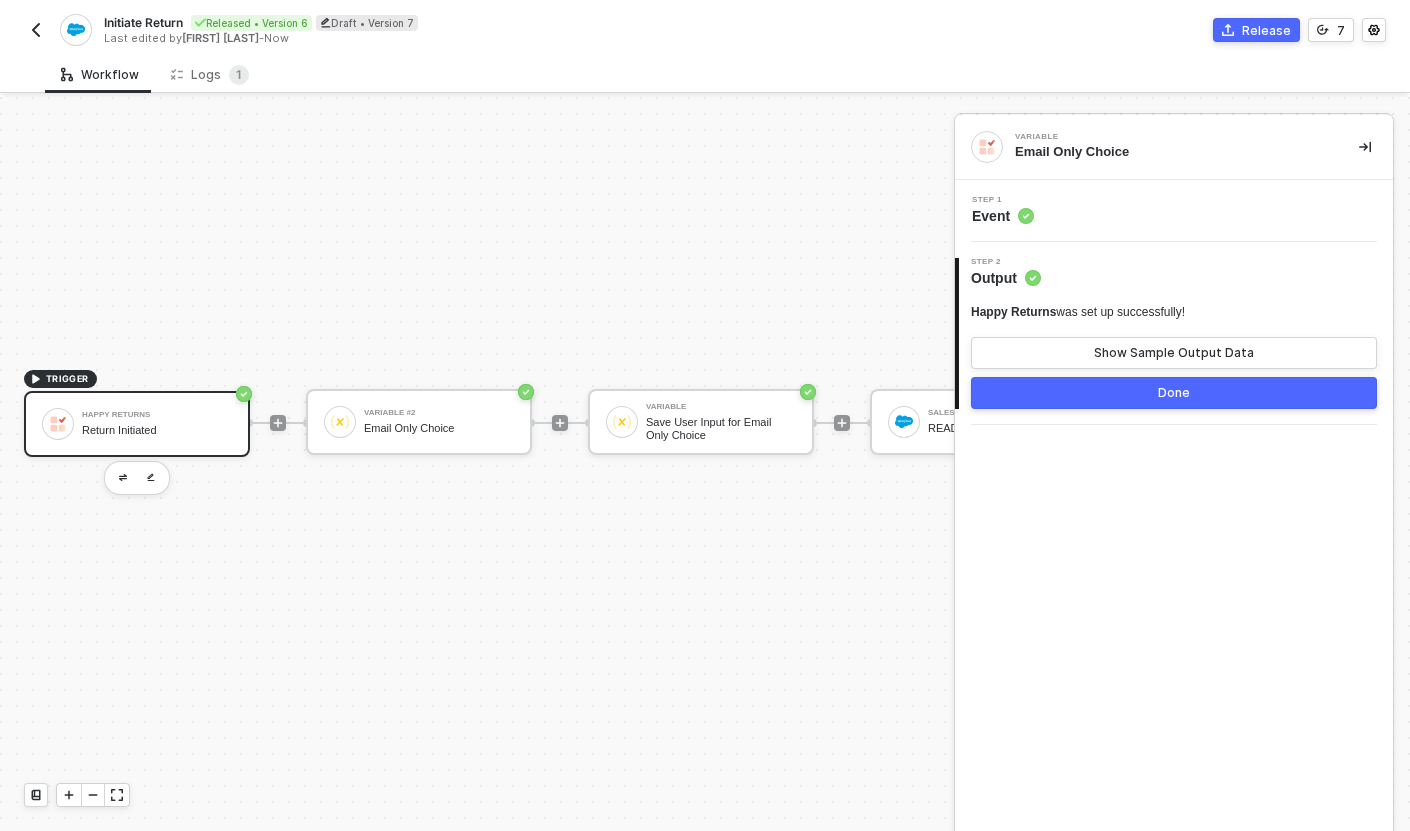 click at bounding box center [36, 30] 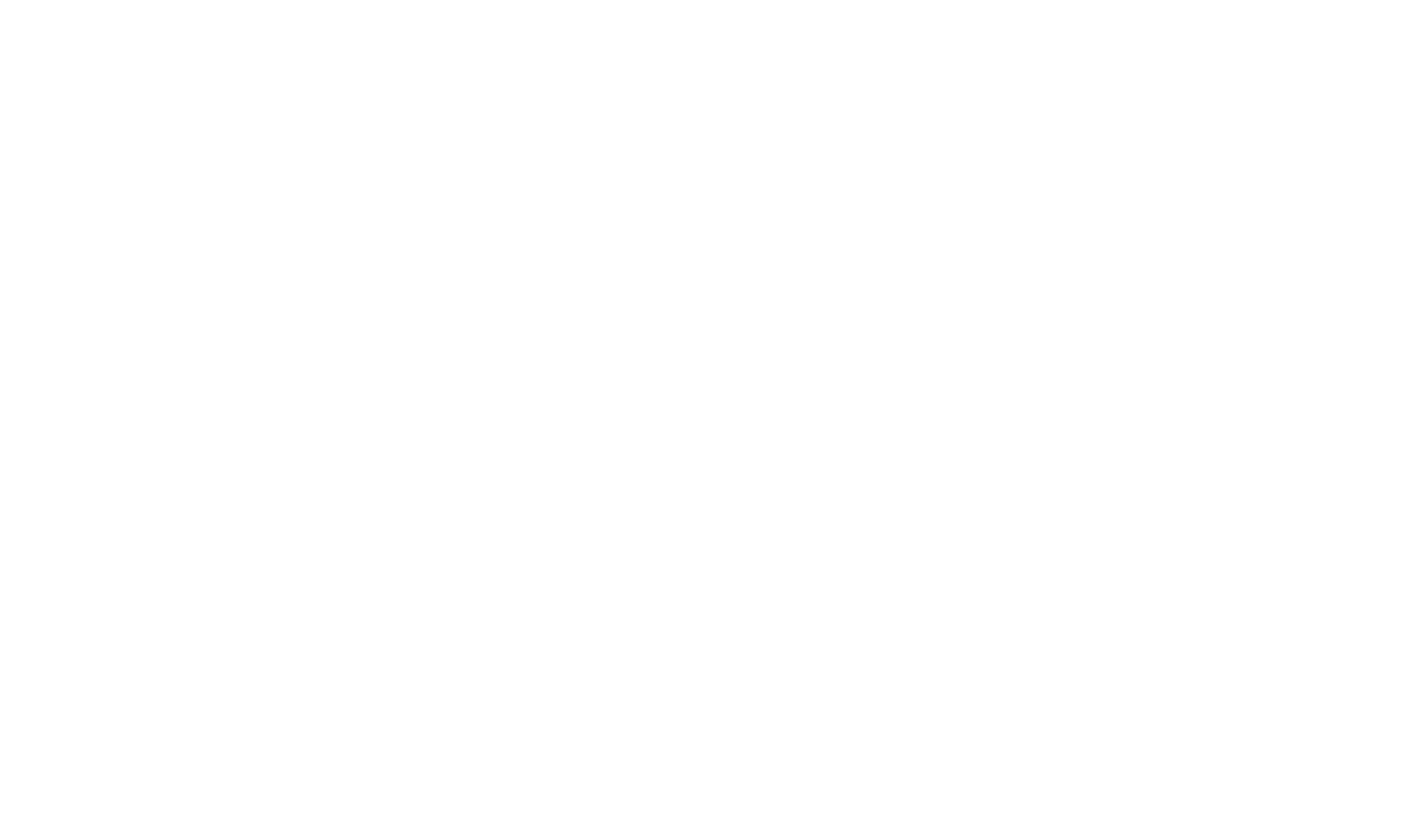 scroll, scrollTop: 0, scrollLeft: 0, axis: both 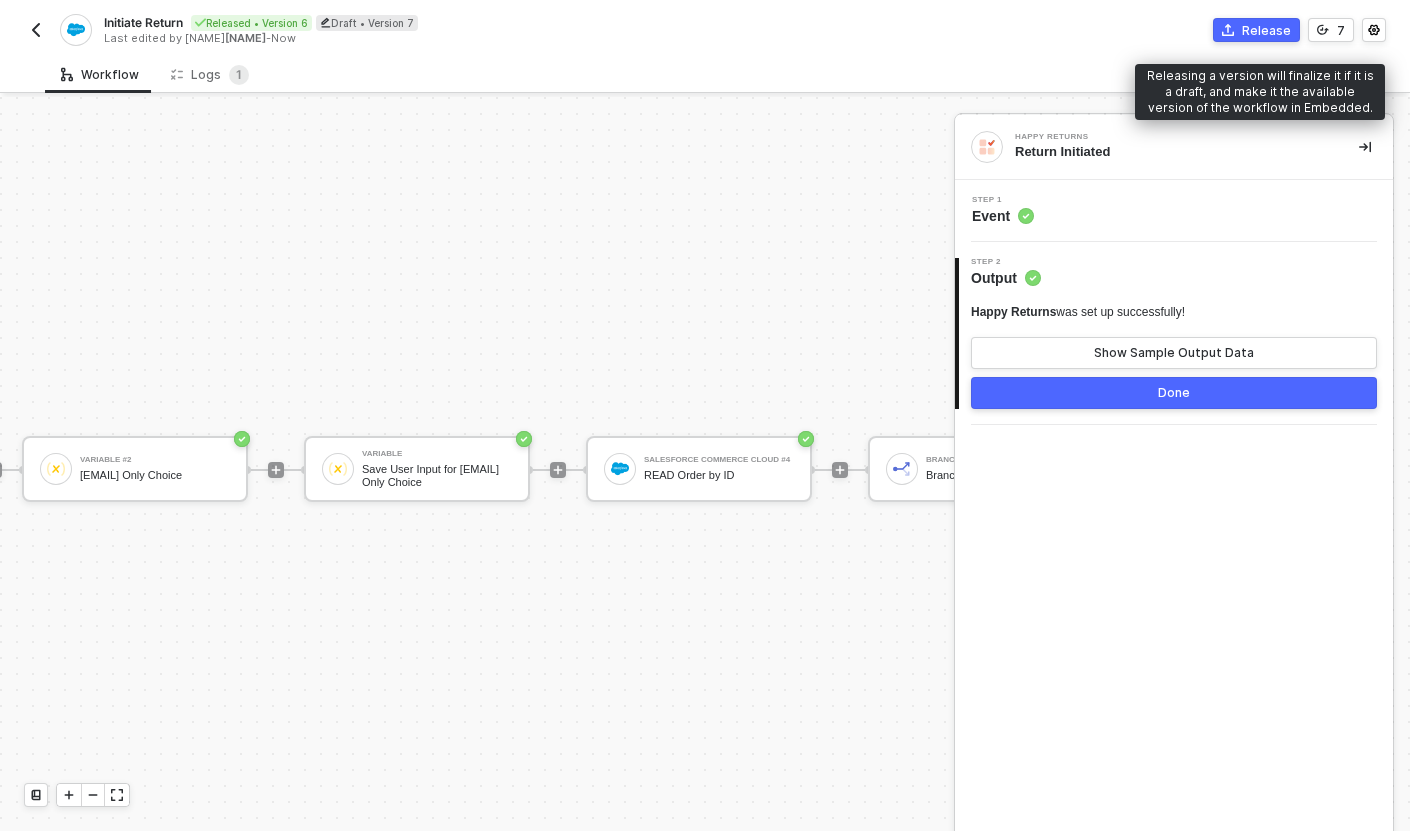 click on "Release" at bounding box center [1266, 30] 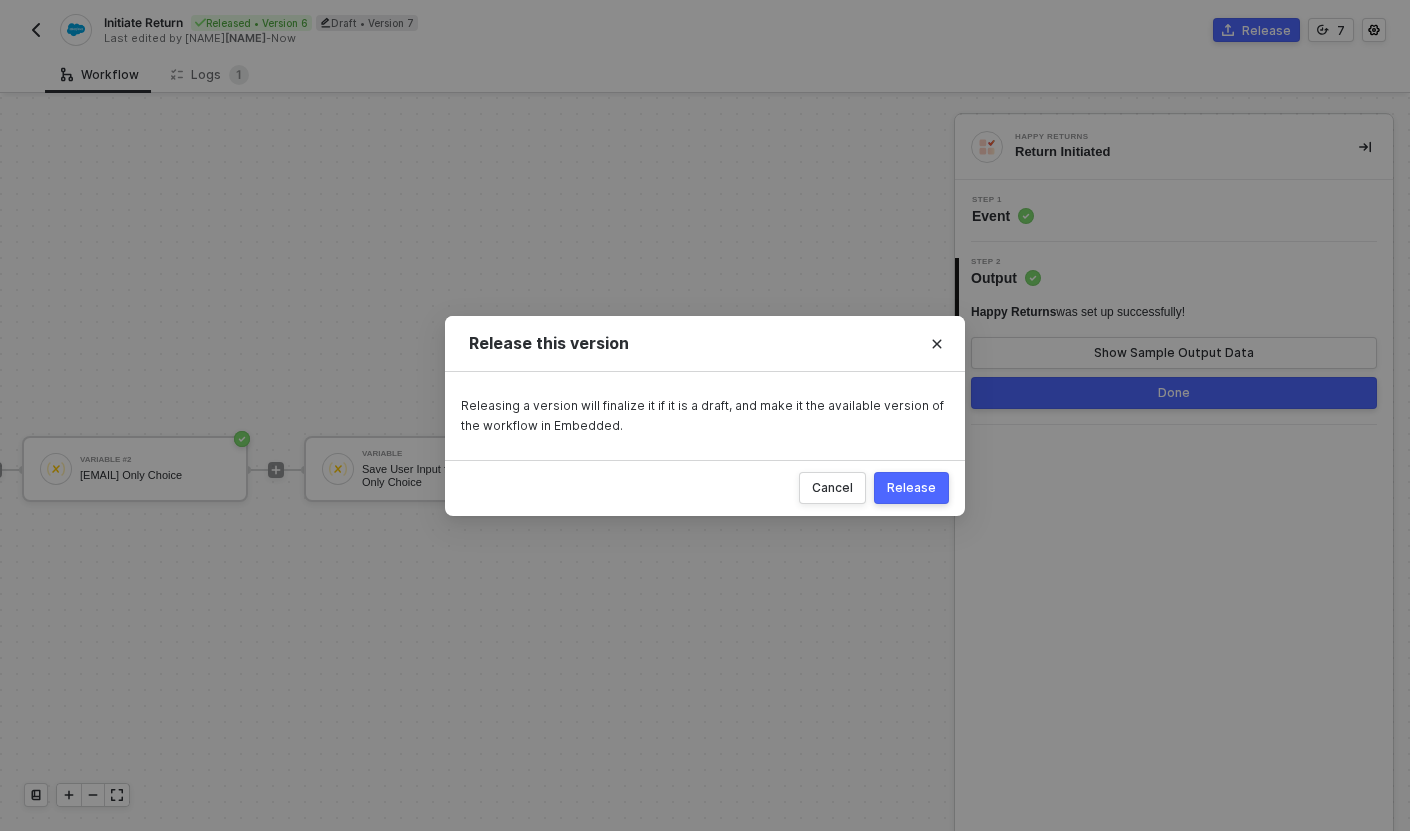 click on "Release" at bounding box center [911, 488] 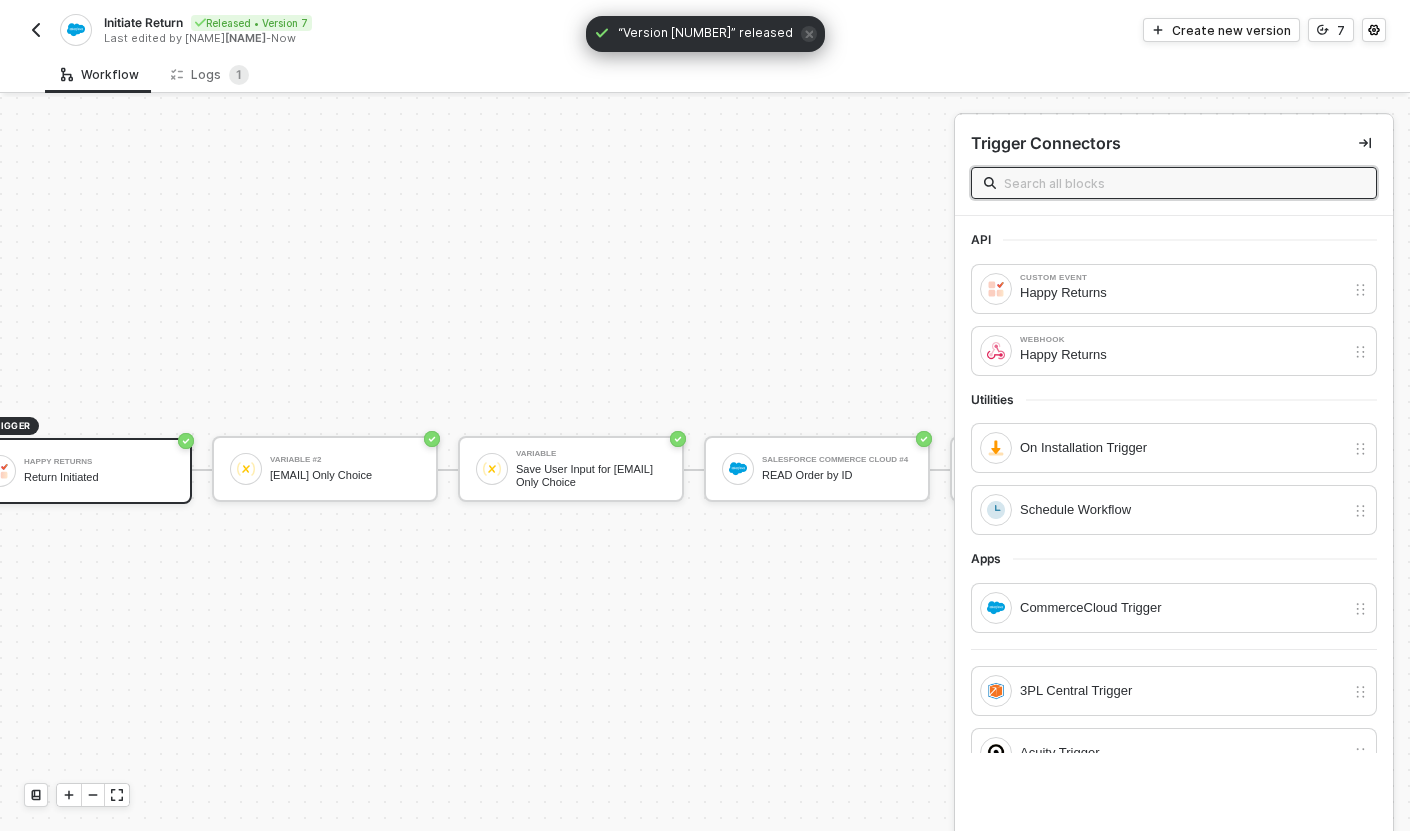 scroll, scrollTop: 1043, scrollLeft: 0, axis: vertical 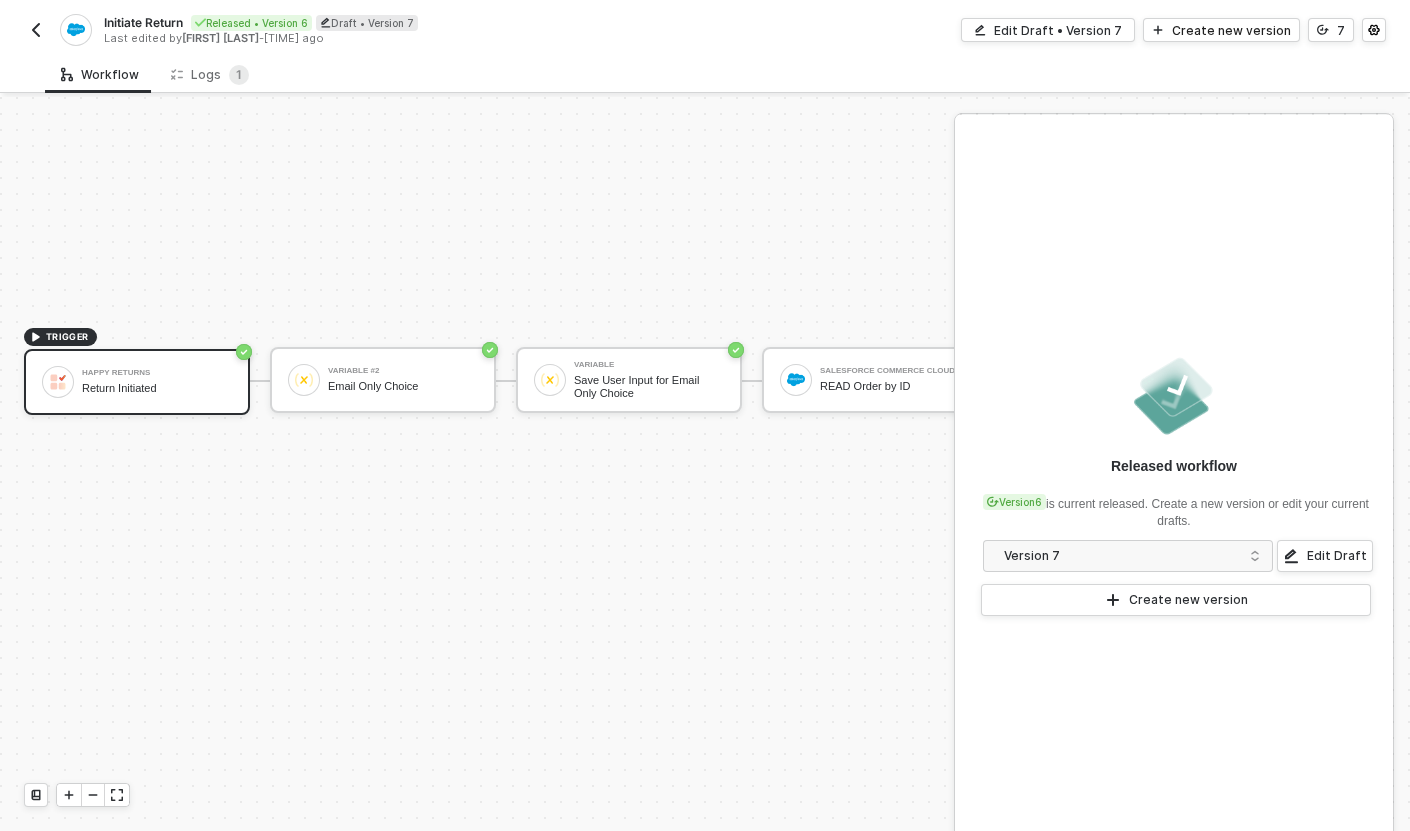 click at bounding box center [36, 30] 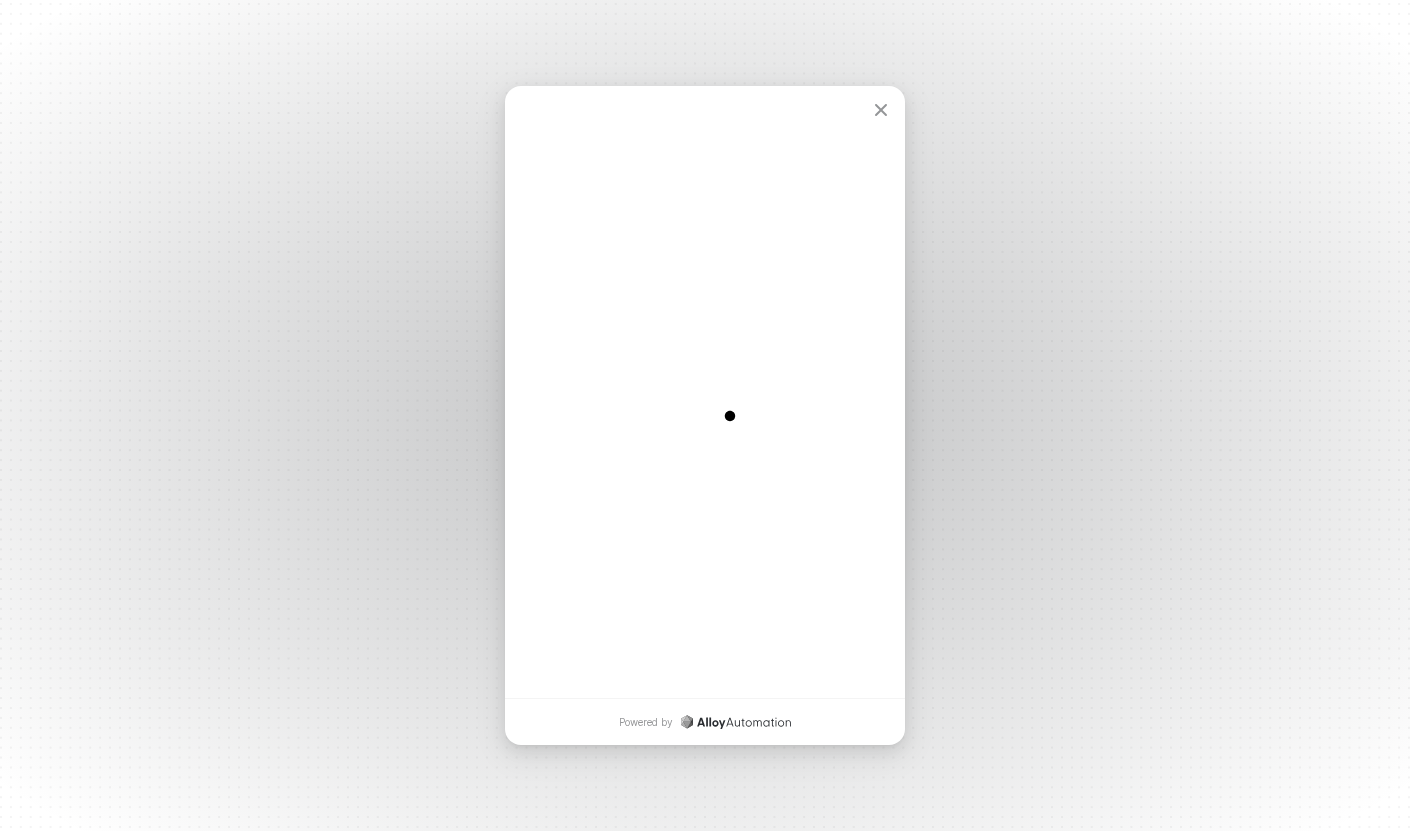 scroll, scrollTop: 0, scrollLeft: 0, axis: both 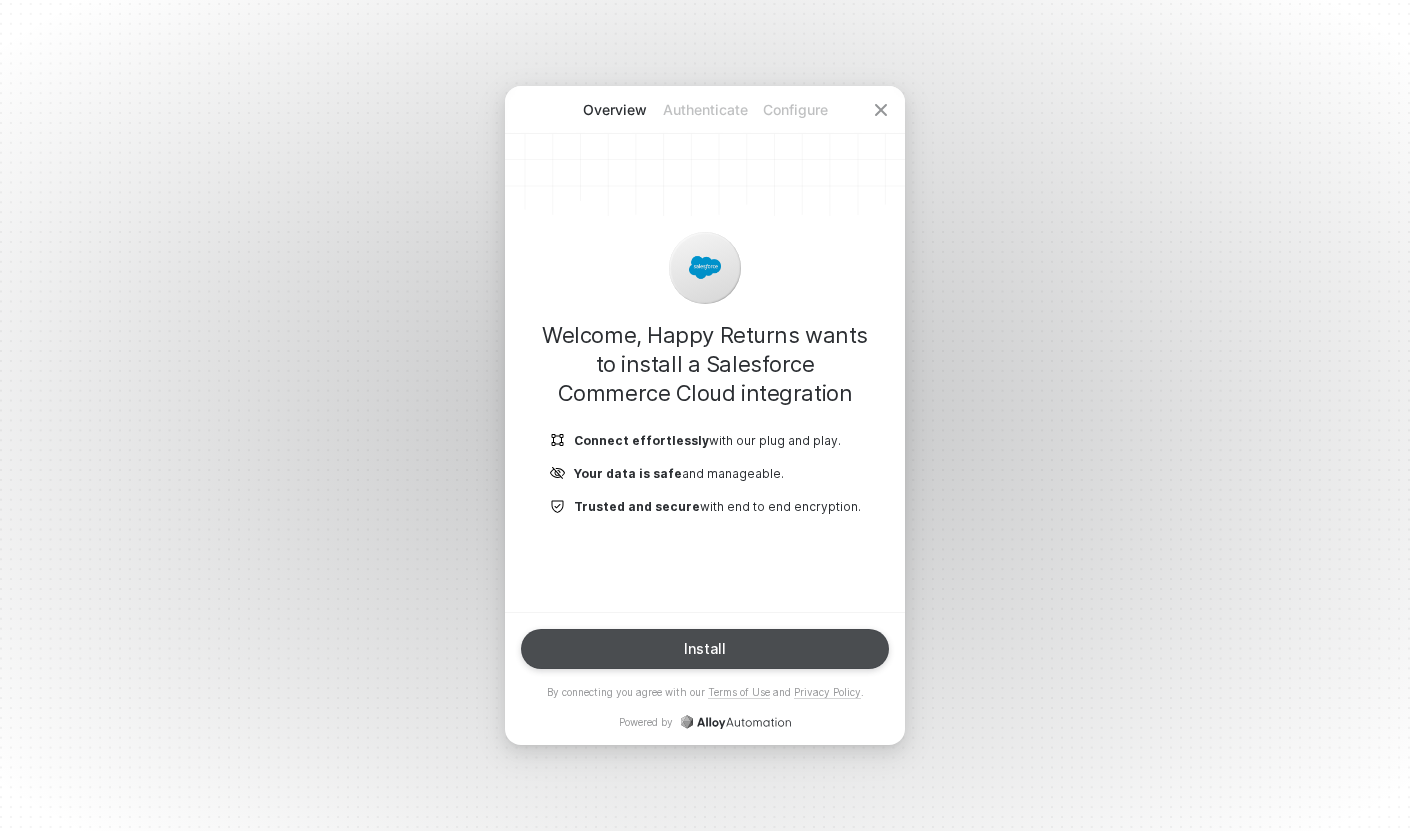 click on "Install" at bounding box center (705, 649) 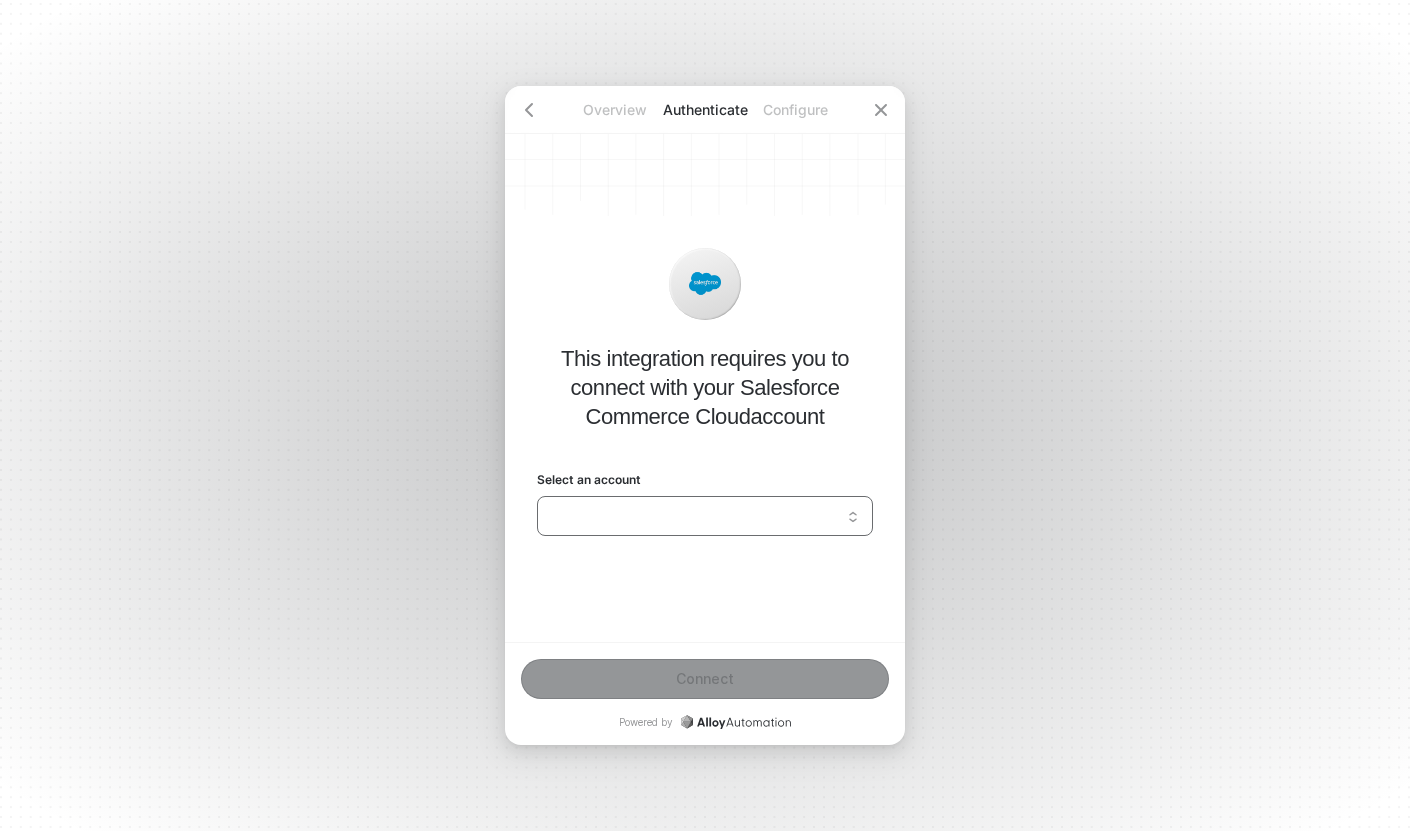 click on "Select an account" at bounding box center (705, 516) 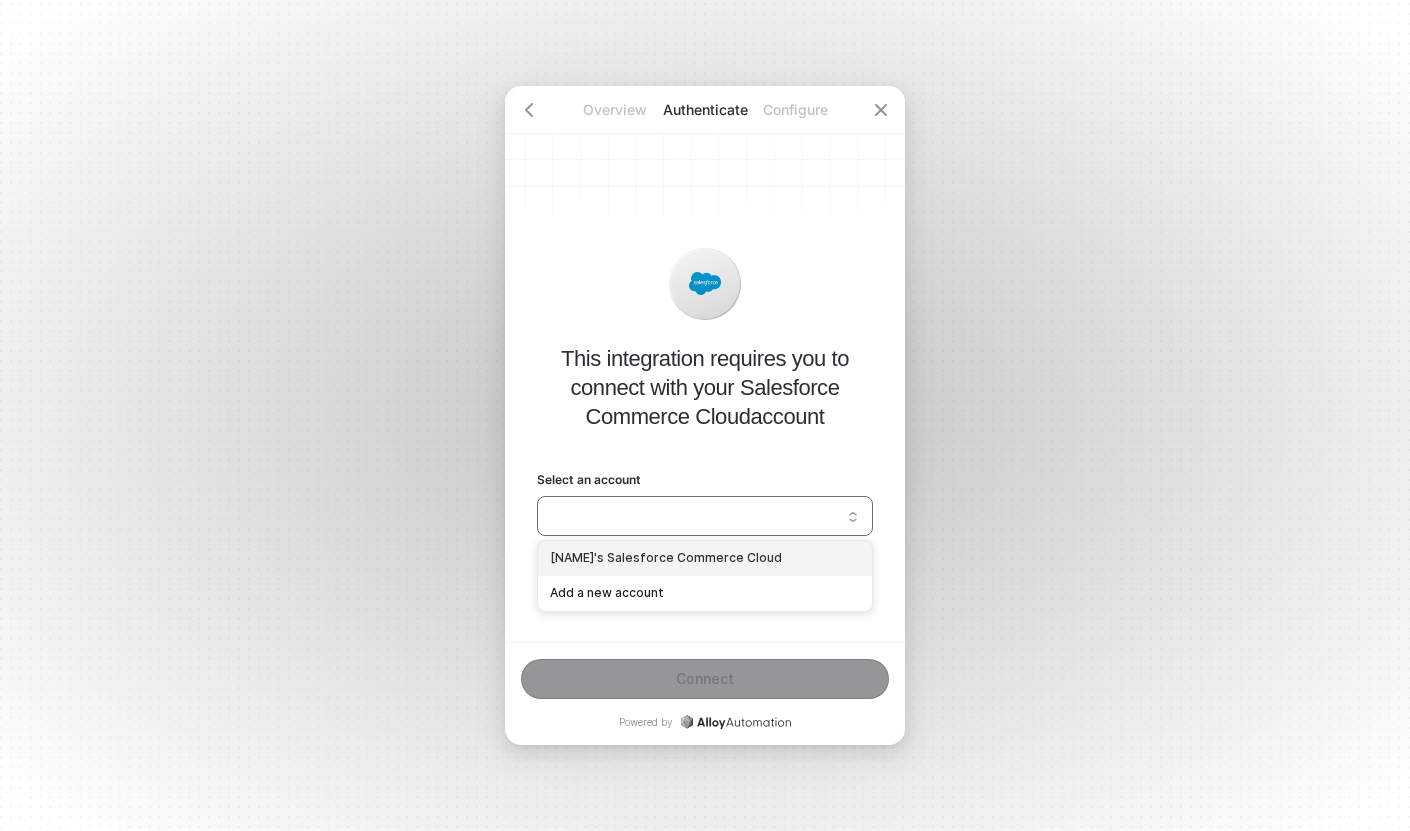 click on "Gordan Buckingham's Salesforce Commerce Cloud" at bounding box center (705, 558) 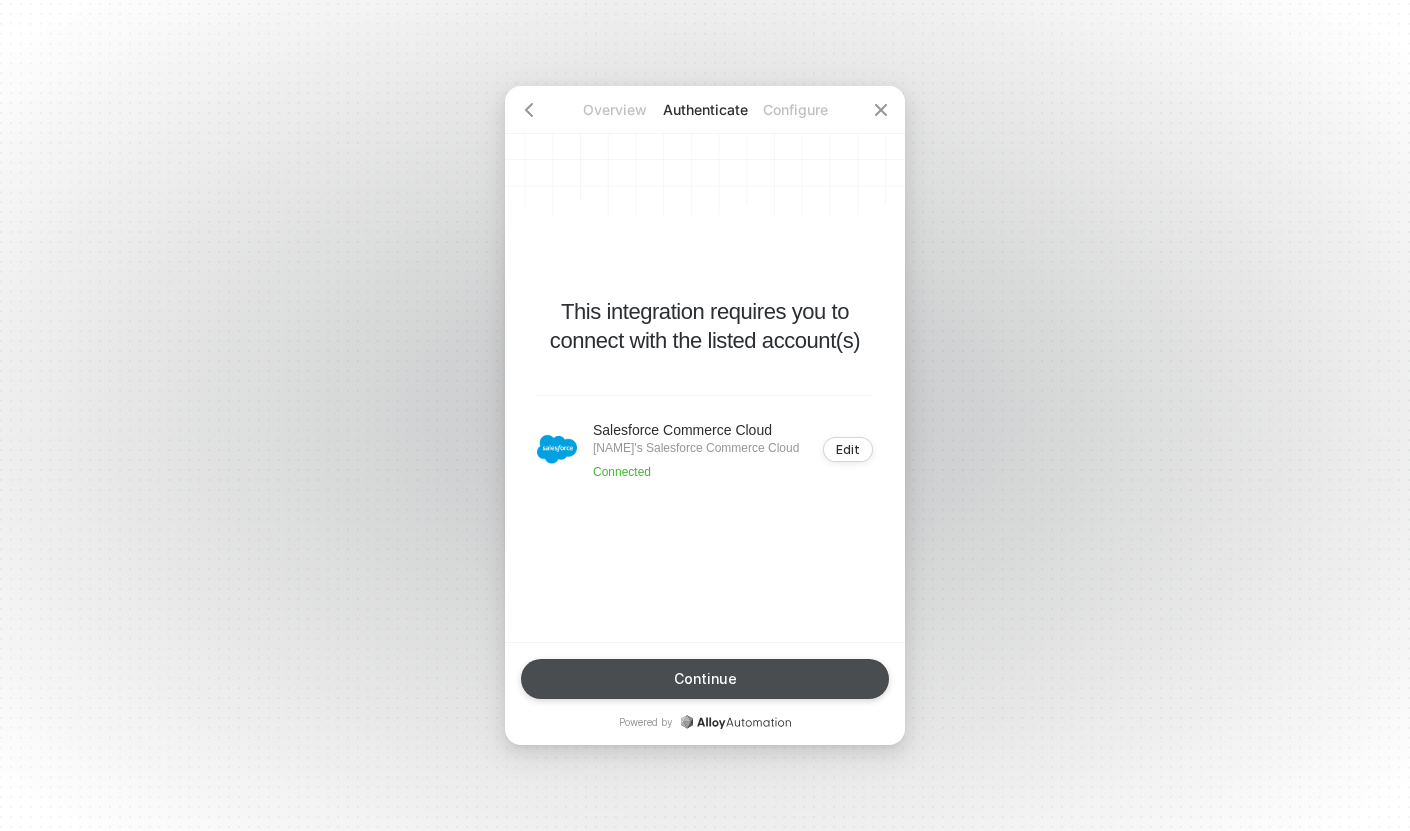 click on "Continue" at bounding box center [705, 679] 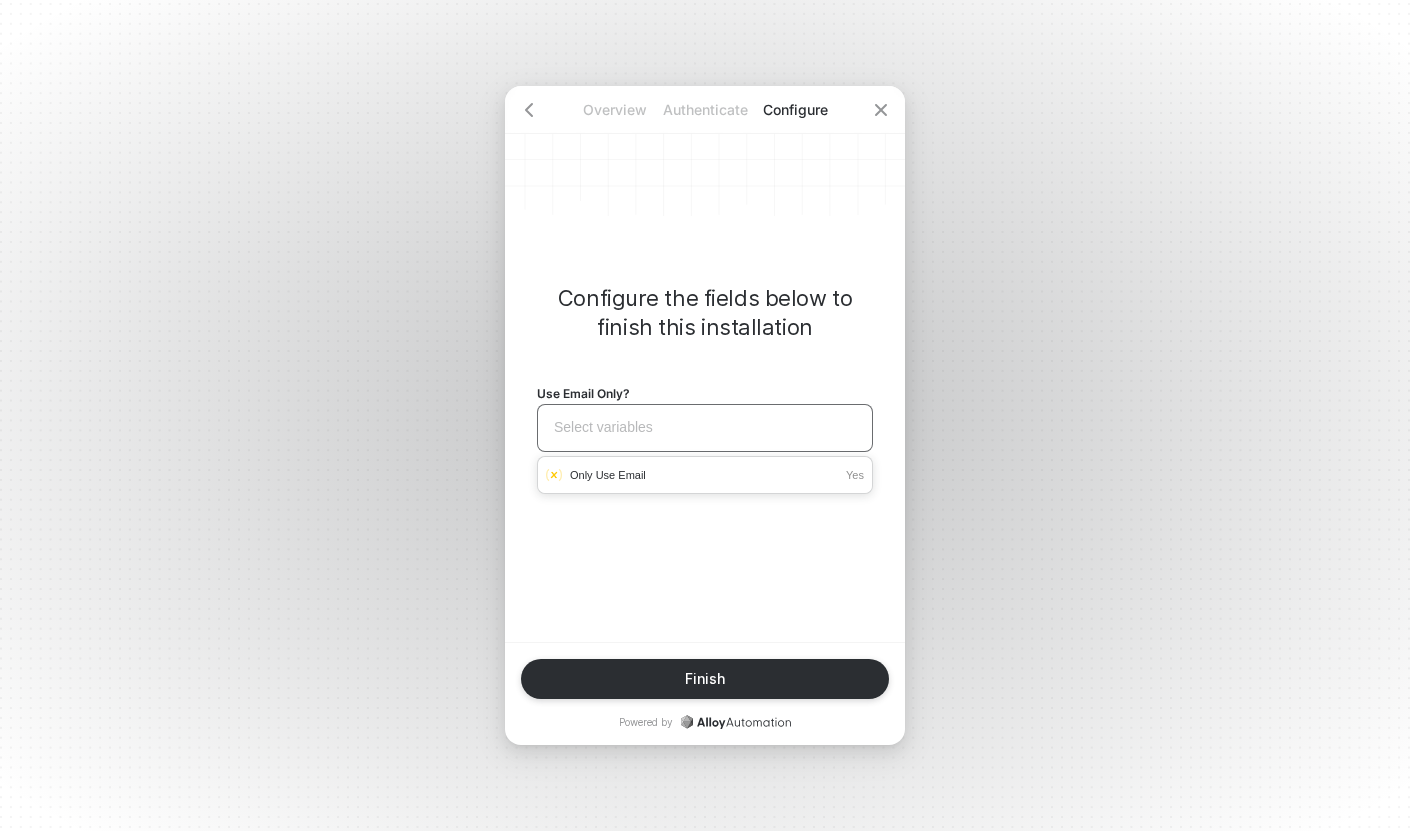 click on "Select variables ﻿" at bounding box center (705, 428) 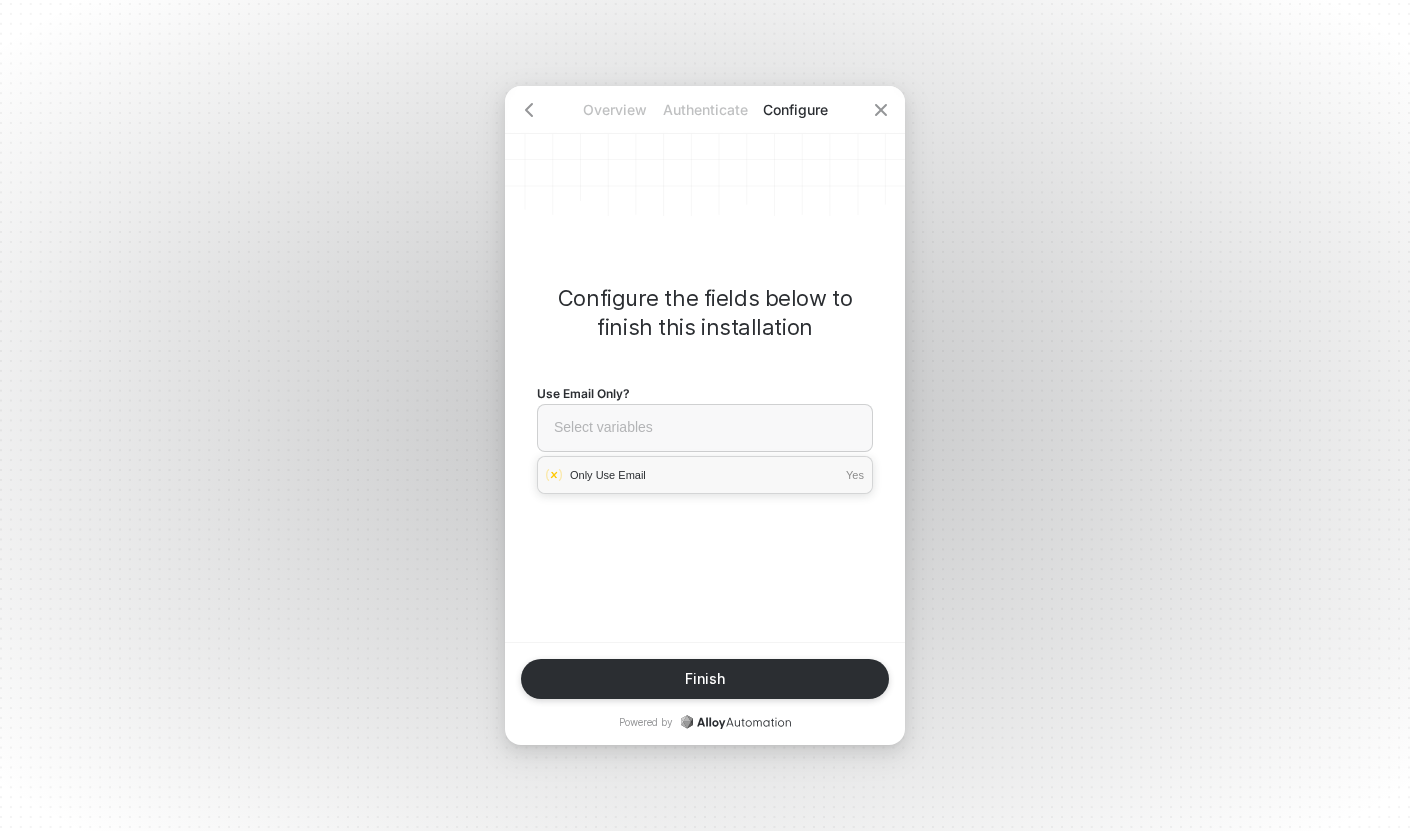 click on "Only Use Email Yes" at bounding box center (705, 475) 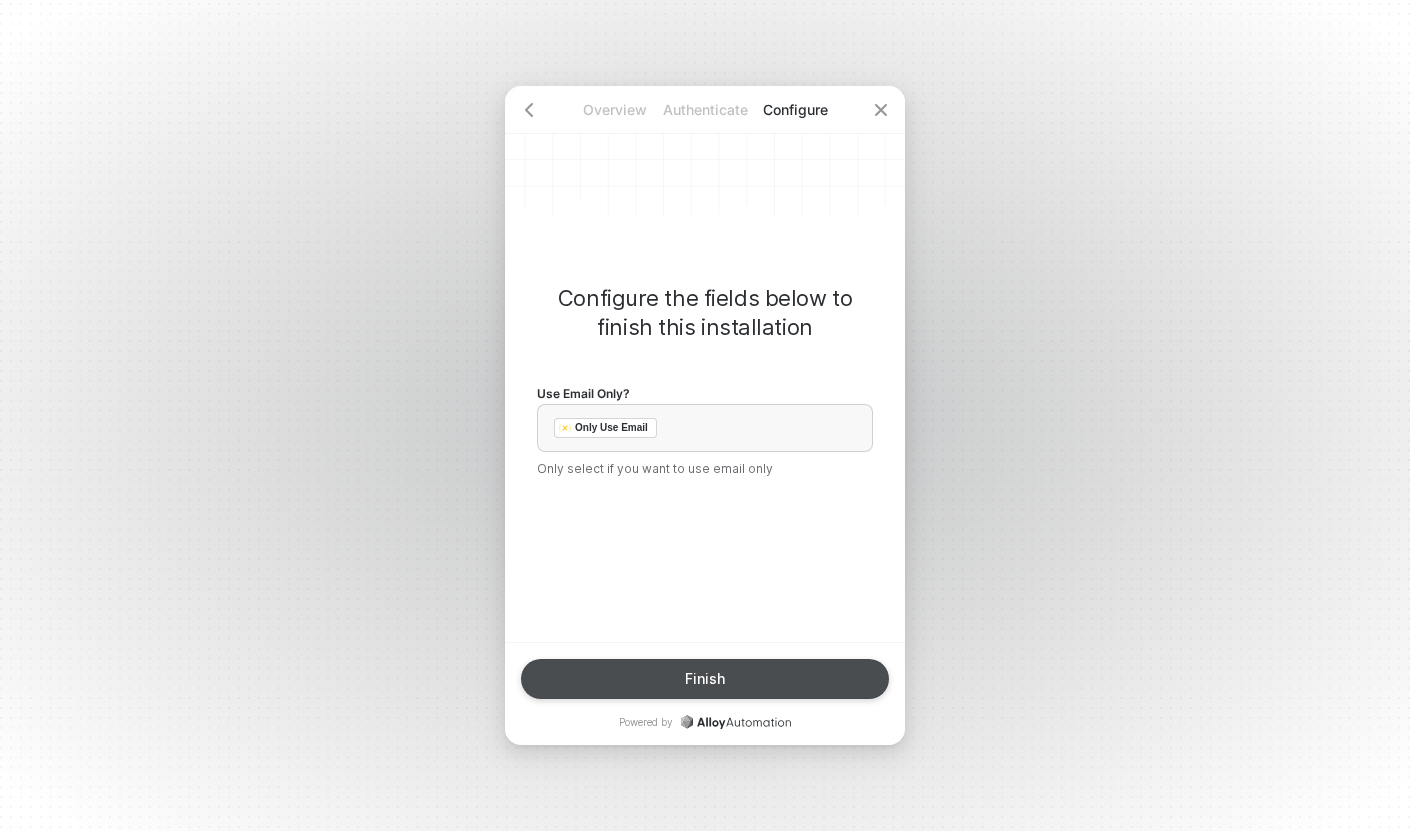 click on "Finish" at bounding box center [705, 679] 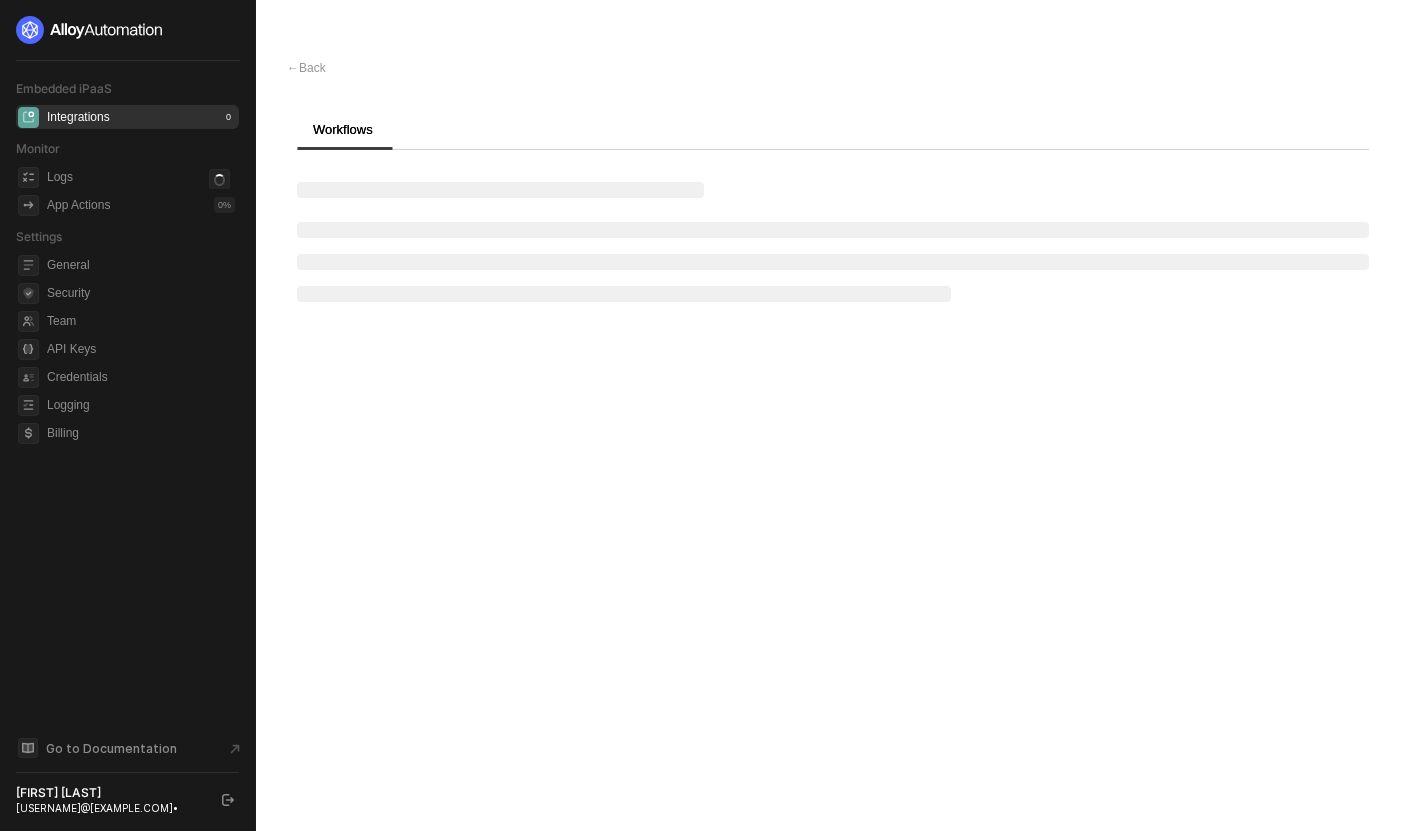 scroll, scrollTop: 0, scrollLeft: 0, axis: both 